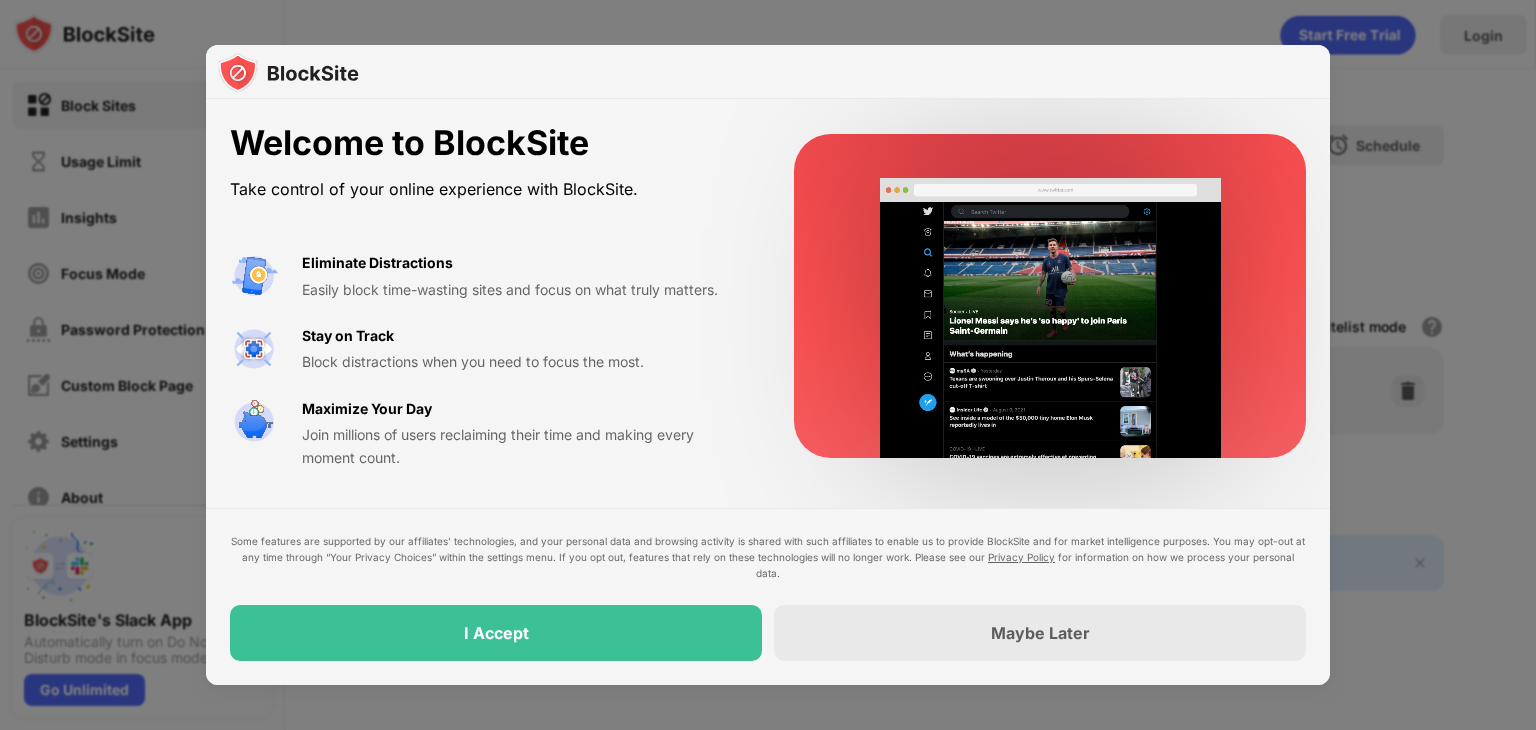 scroll, scrollTop: 0, scrollLeft: 0, axis: both 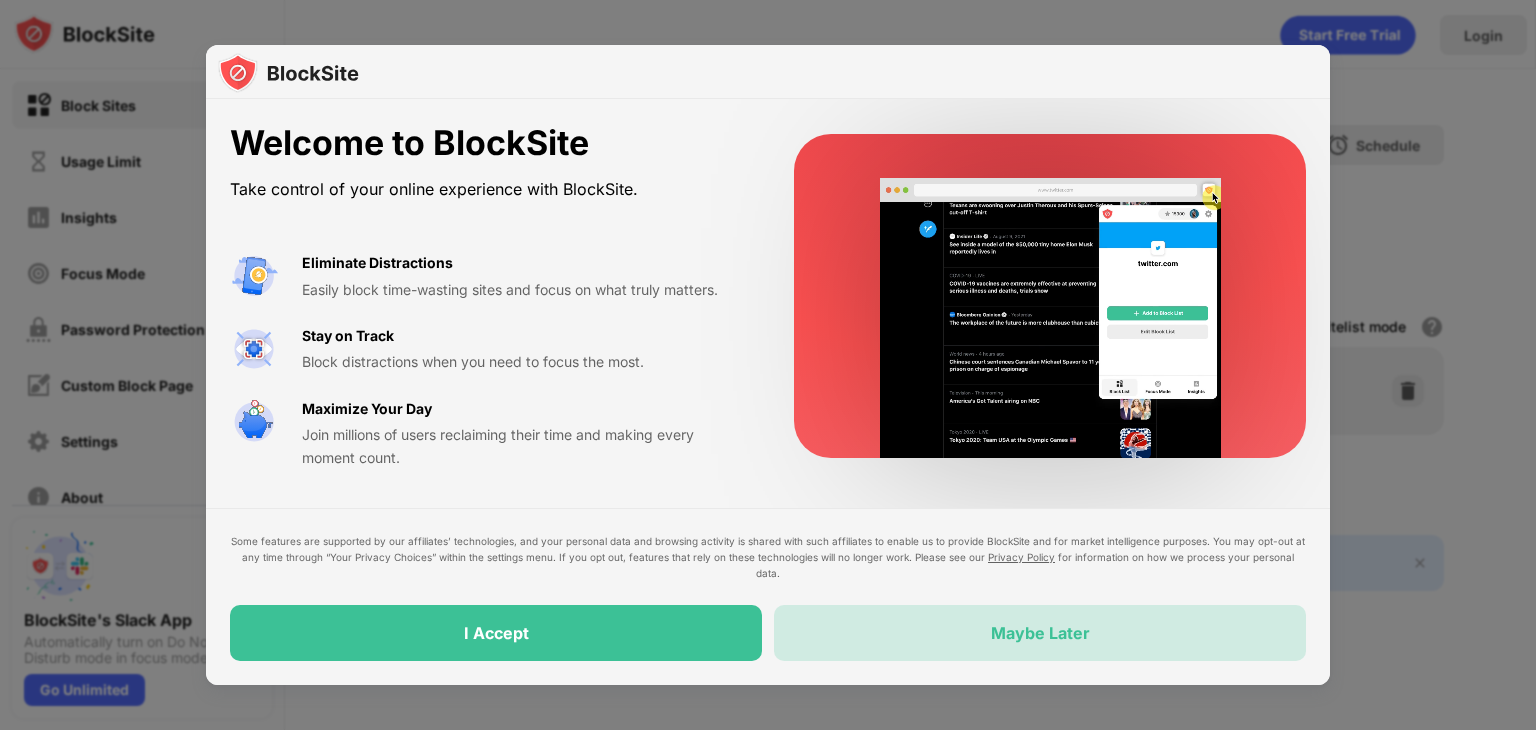 click on "Maybe Later" at bounding box center [1040, 633] 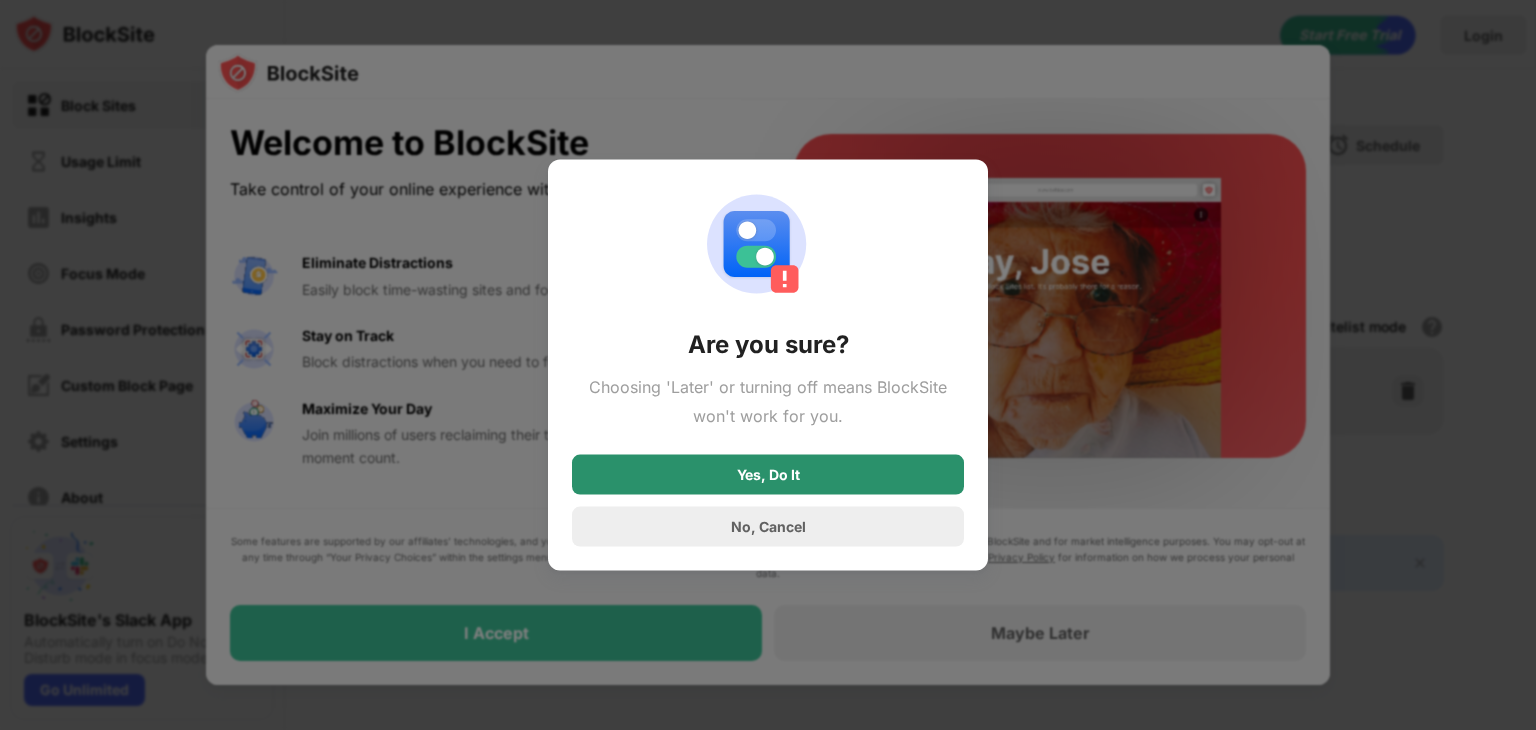 click on "Yes, Do It" at bounding box center (768, 474) 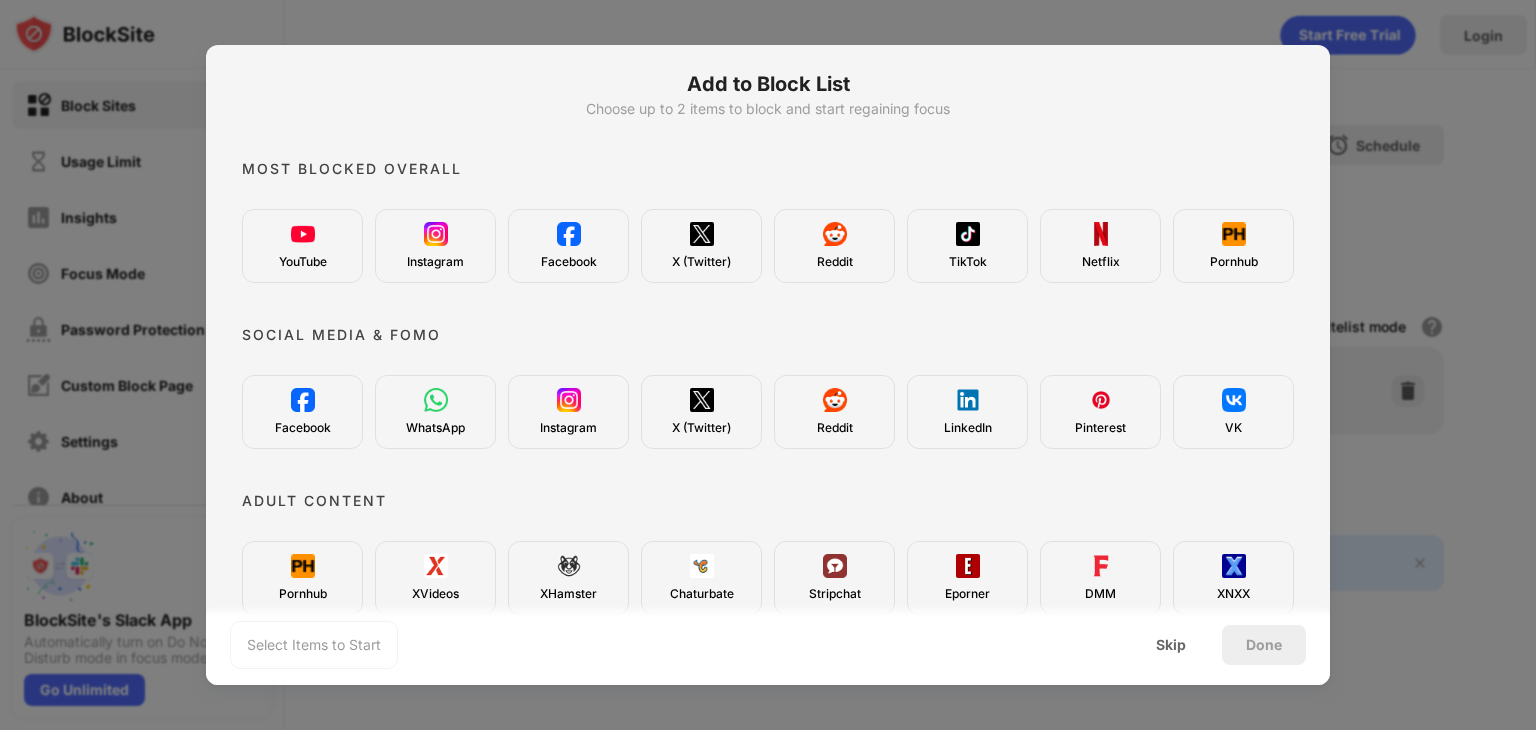 scroll, scrollTop: 735, scrollLeft: 0, axis: vertical 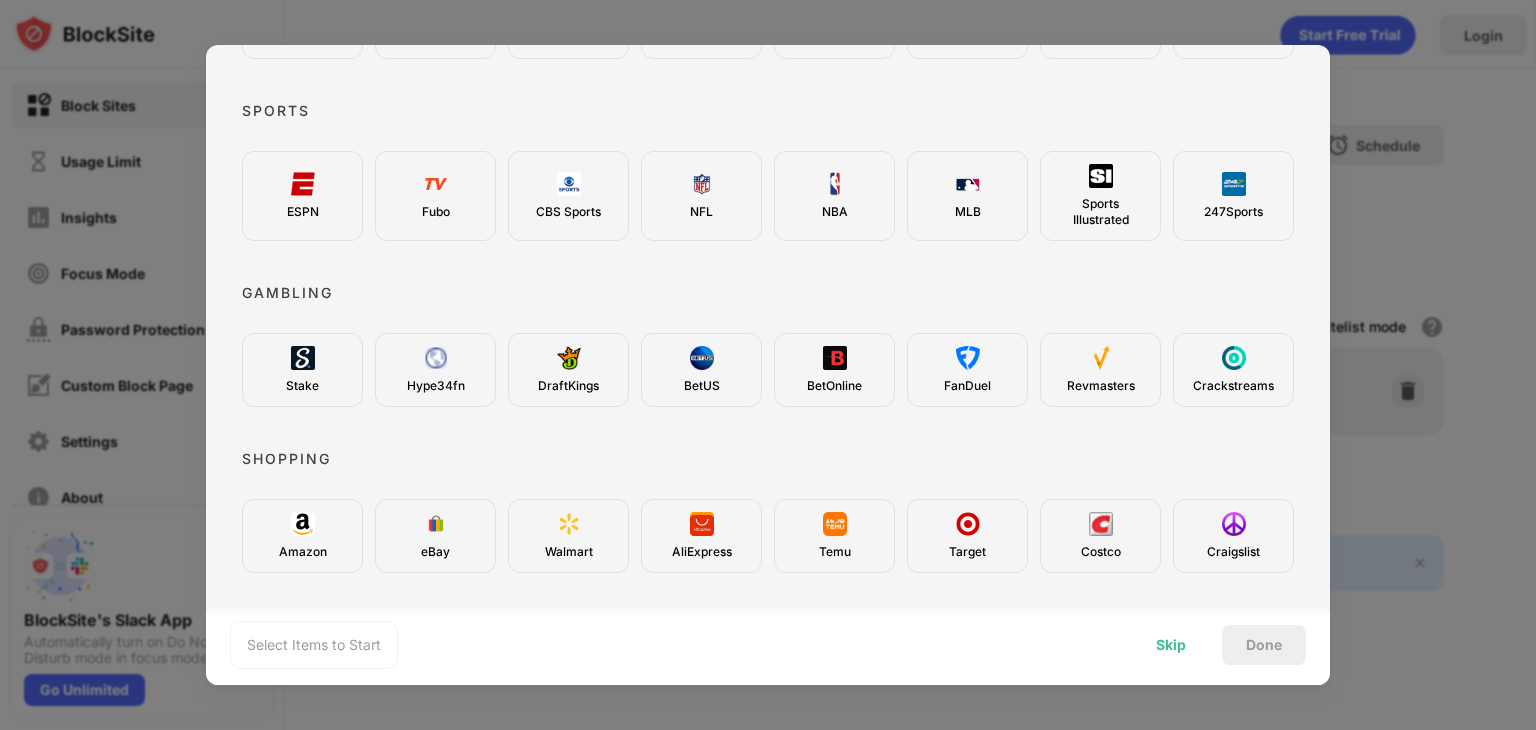 click on "Skip" at bounding box center (1171, 645) 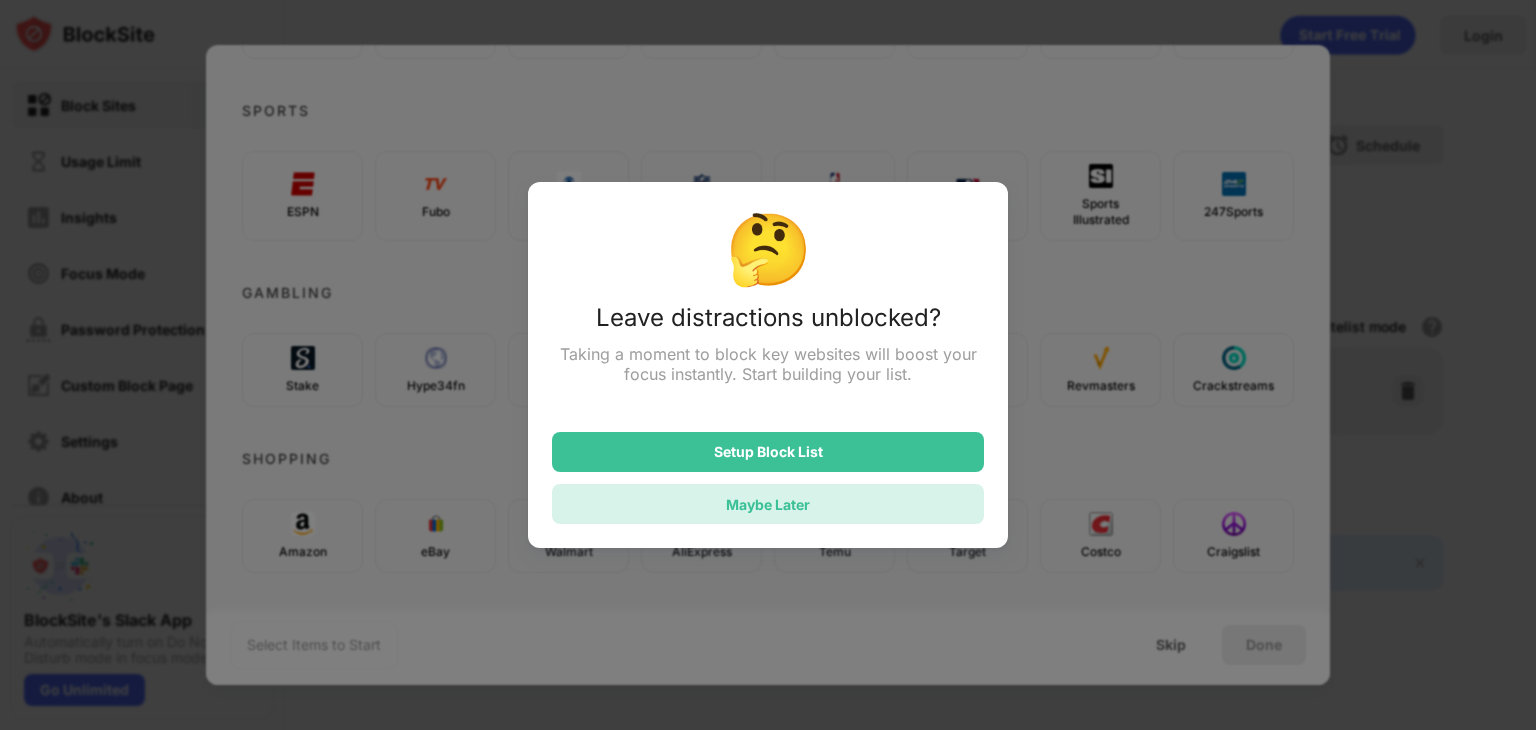 click on "Maybe Later" at bounding box center [768, 504] 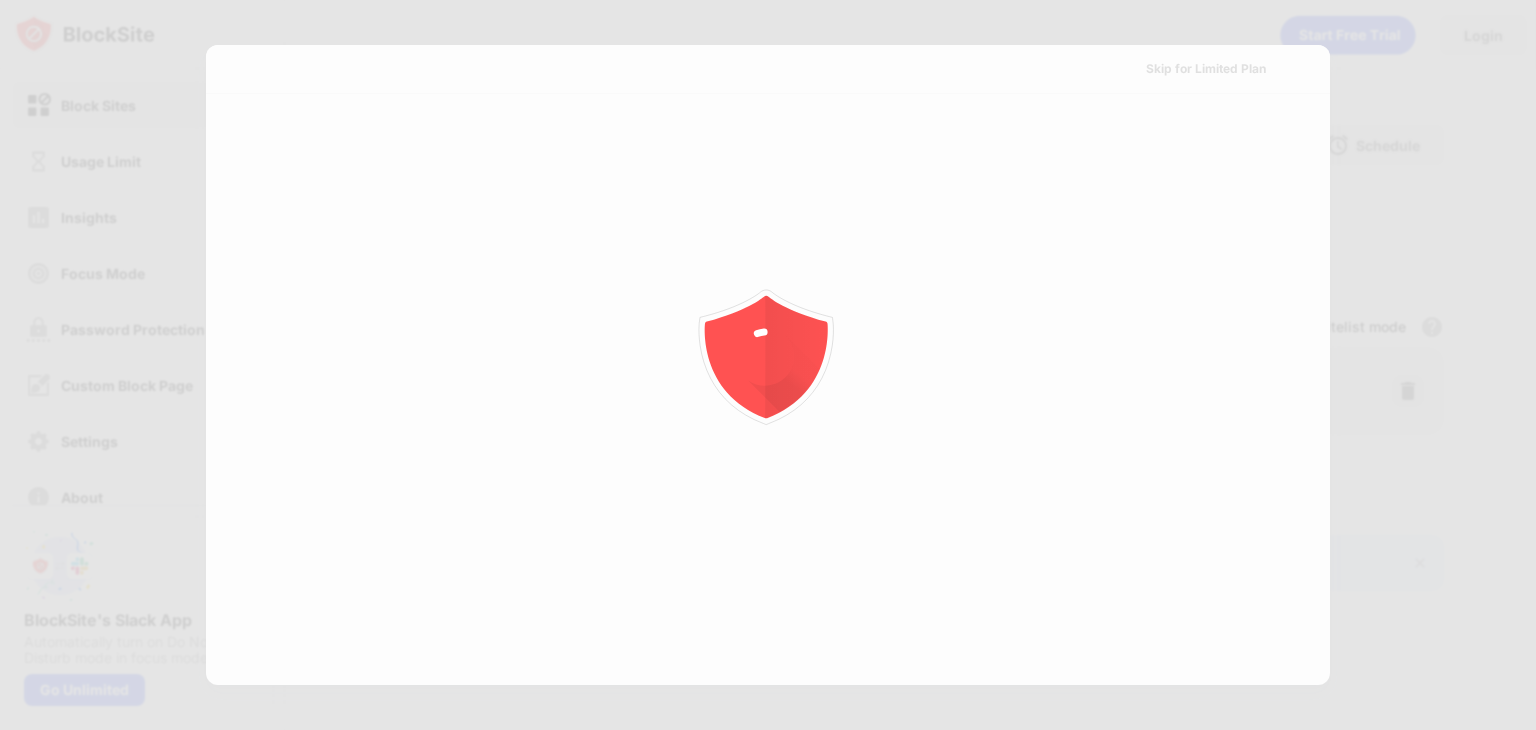scroll, scrollTop: 0, scrollLeft: 0, axis: both 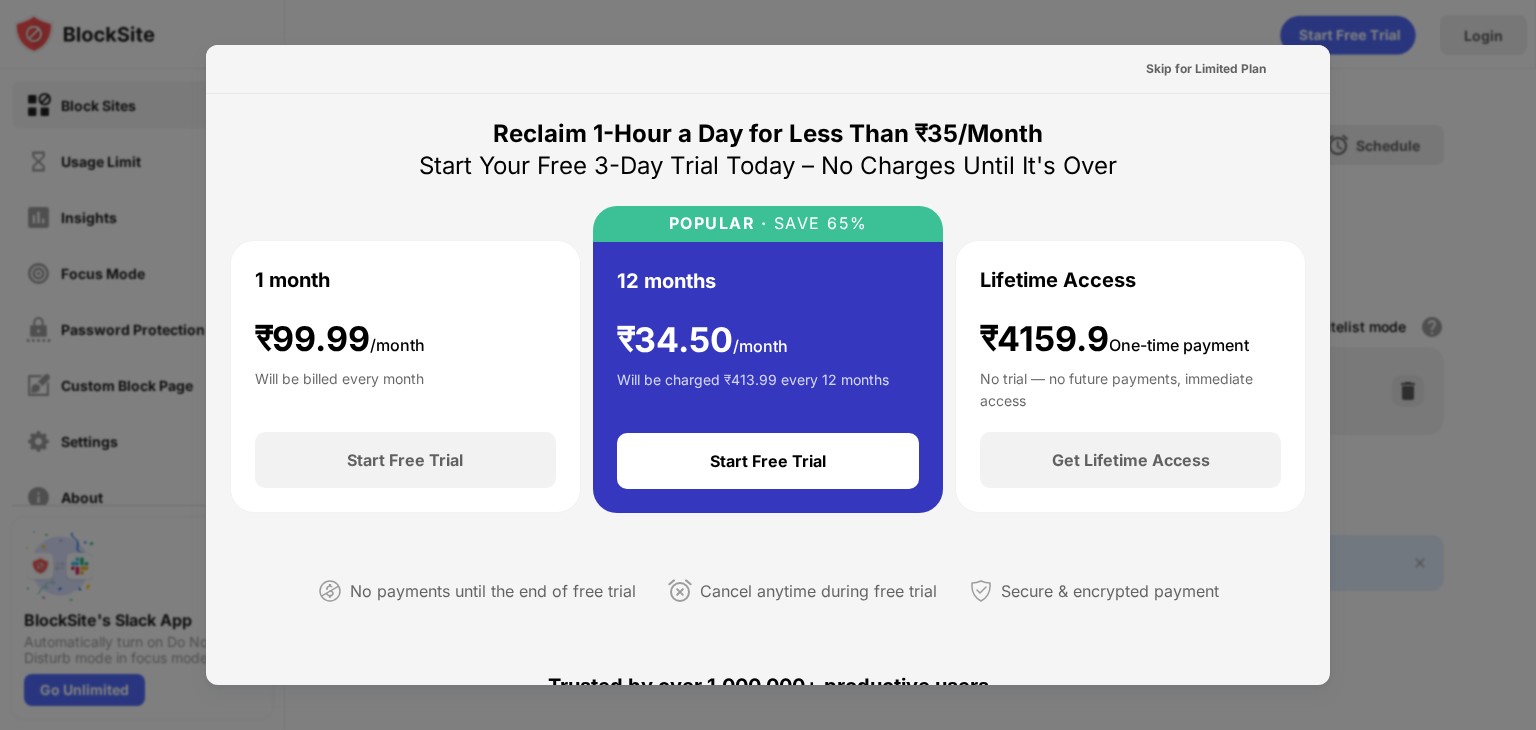 click at bounding box center (768, 365) 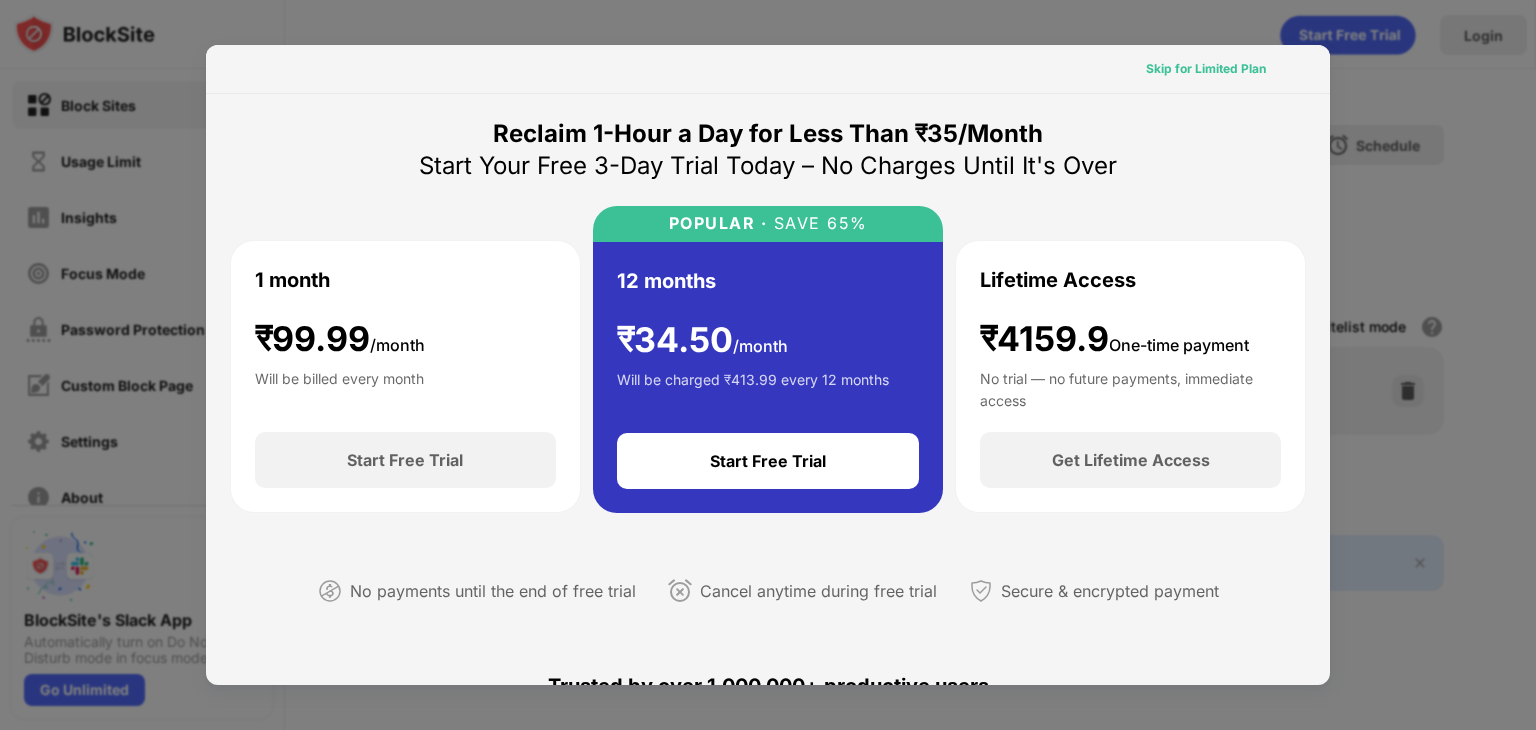 click on "Skip for Limited Plan" at bounding box center (1206, 69) 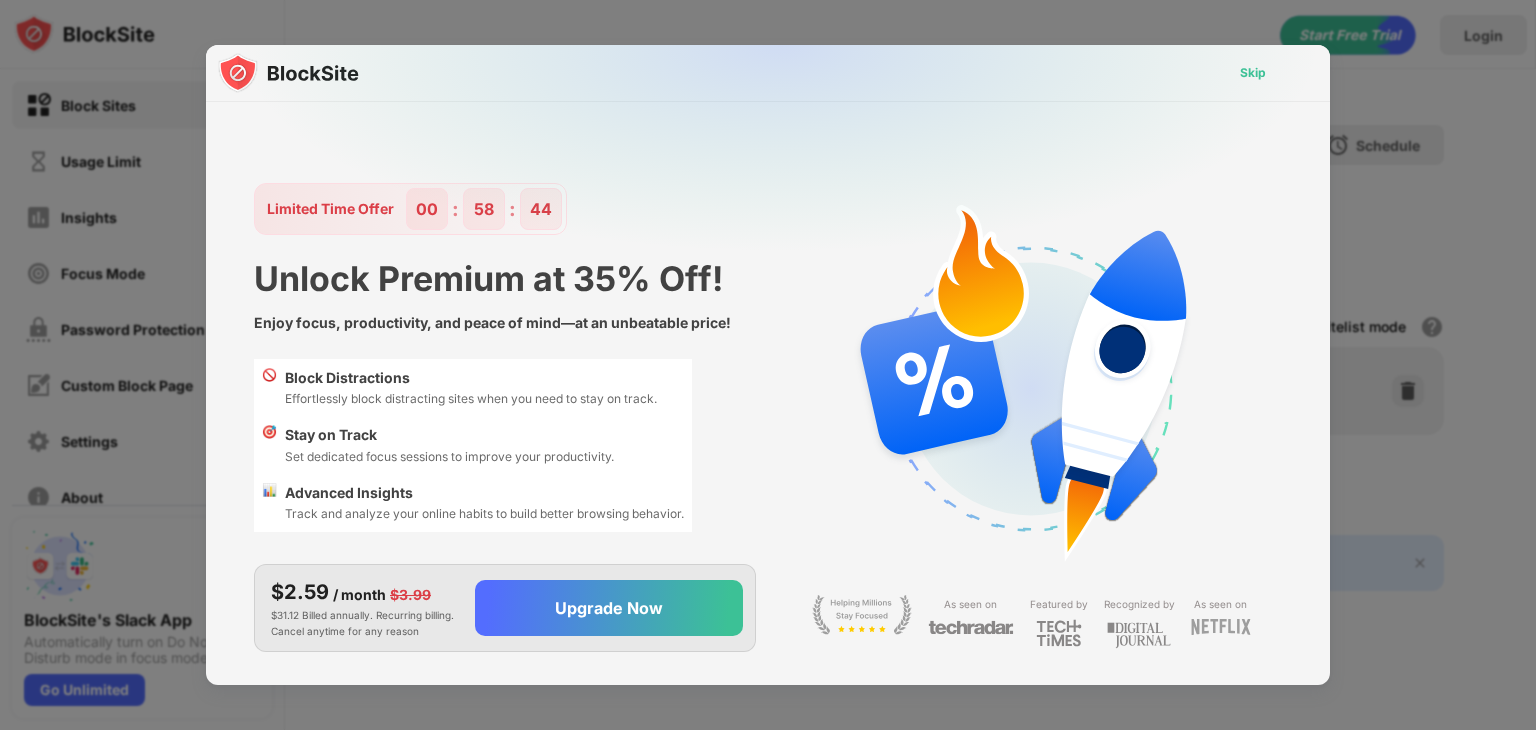 click on "Skip" at bounding box center [1253, 73] 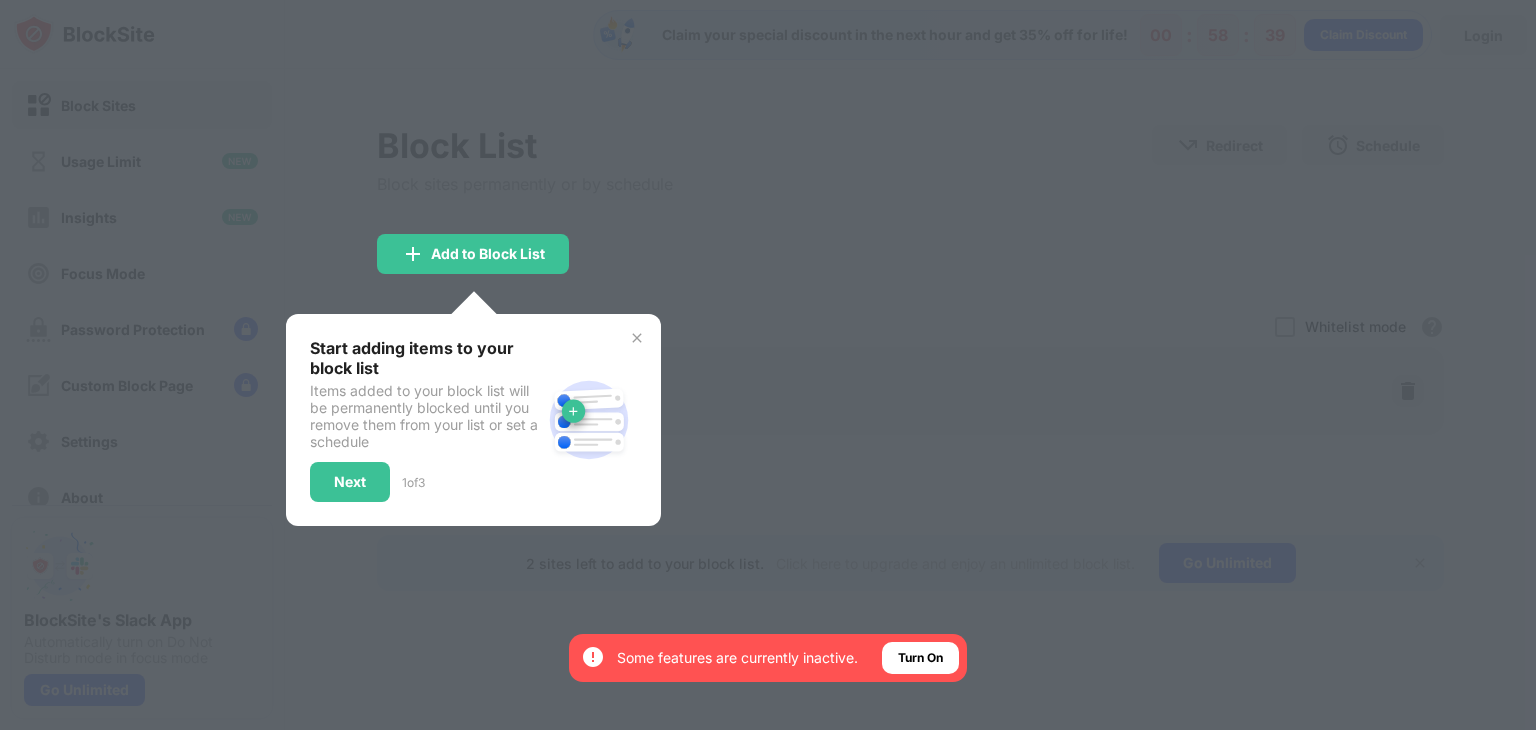 click at bounding box center [768, 365] 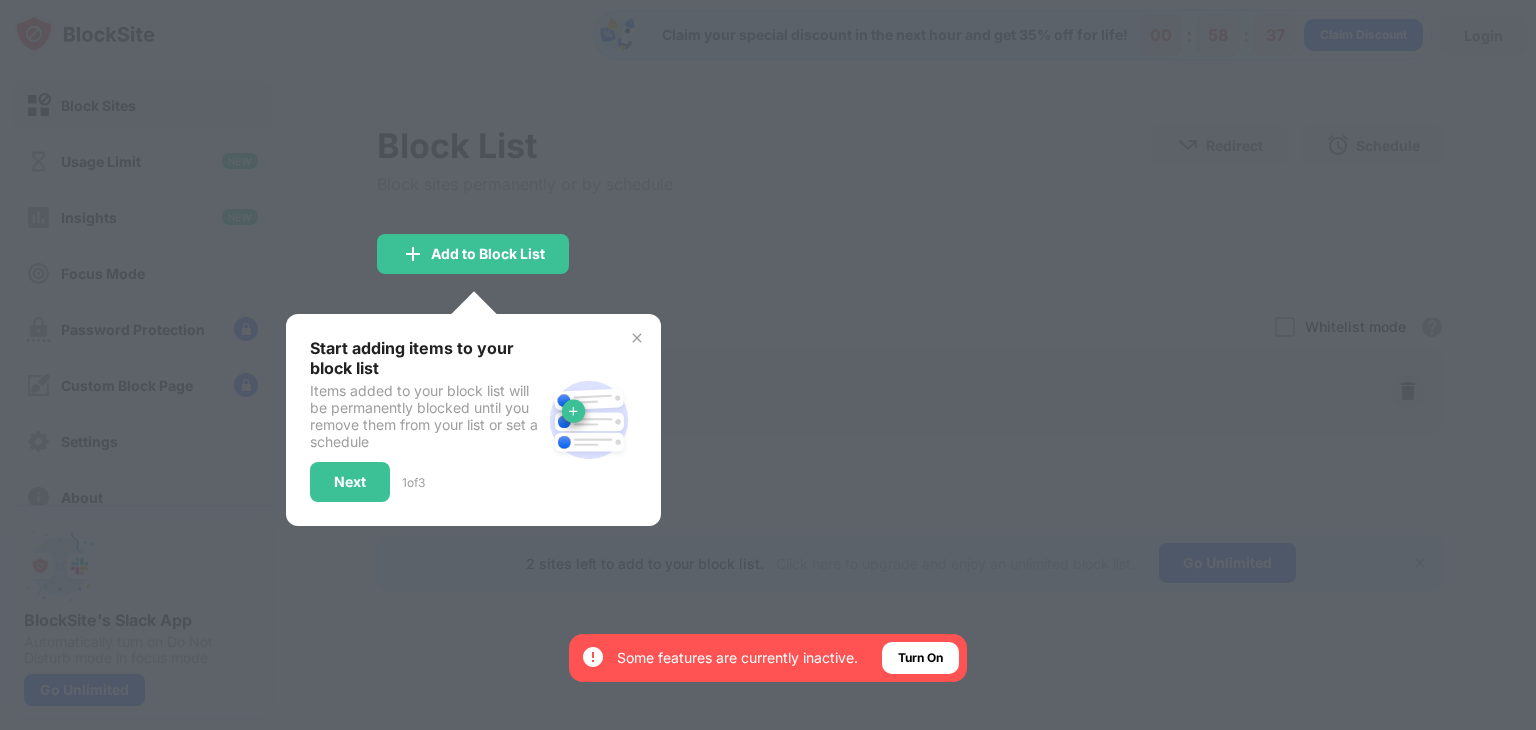 click at bounding box center [637, 338] 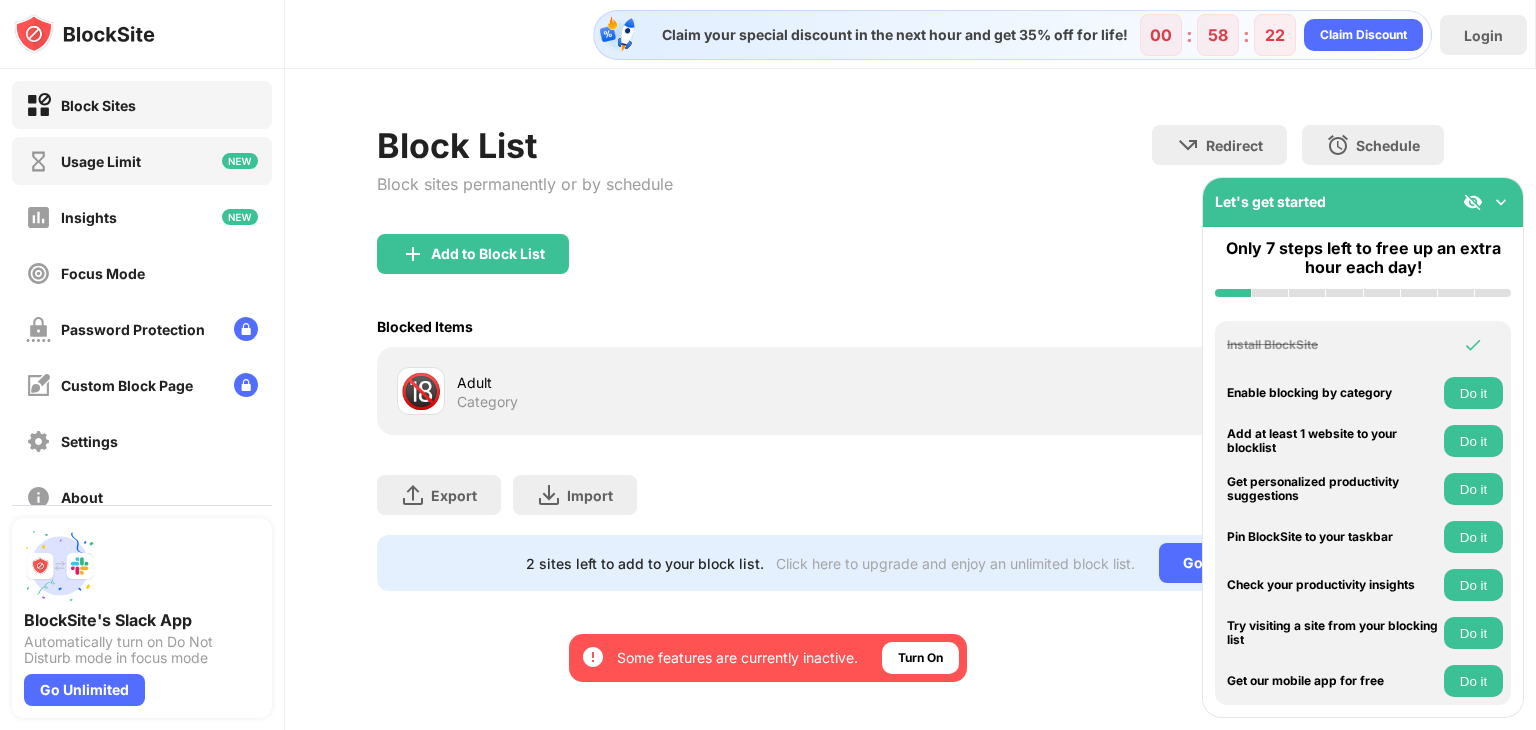 click on "Usage Limit" at bounding box center [101, 161] 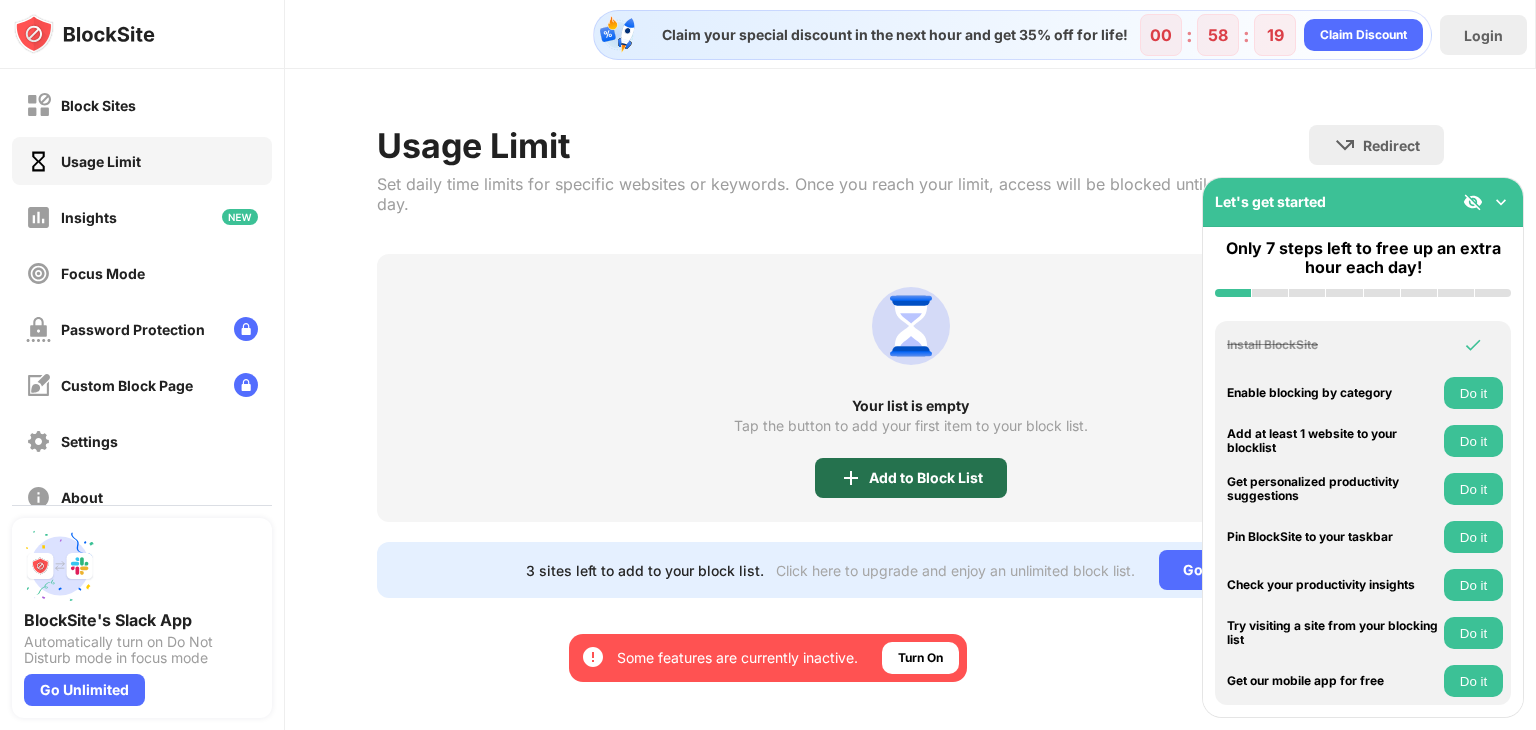 click at bounding box center [851, 478] 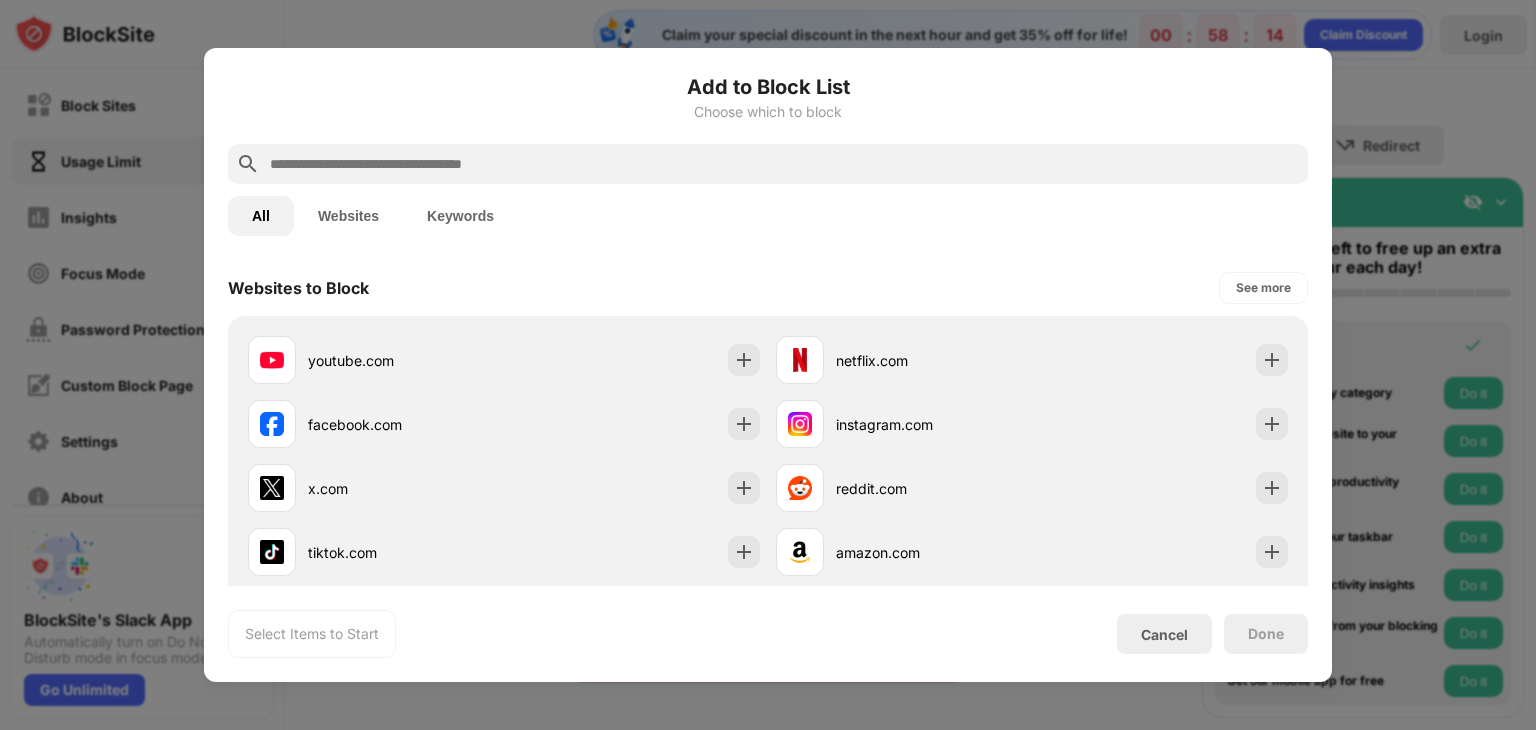 click at bounding box center (784, 164) 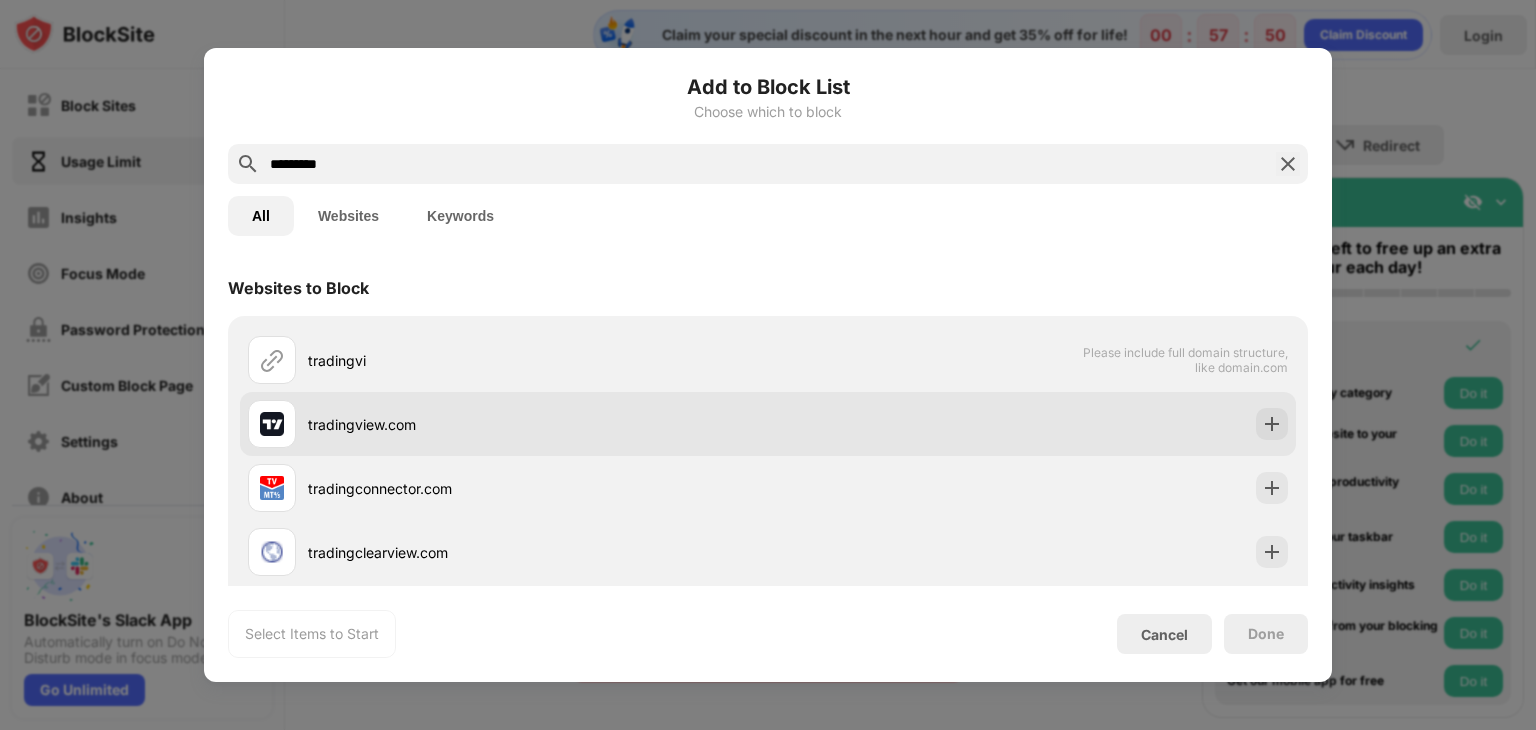 type on "*********" 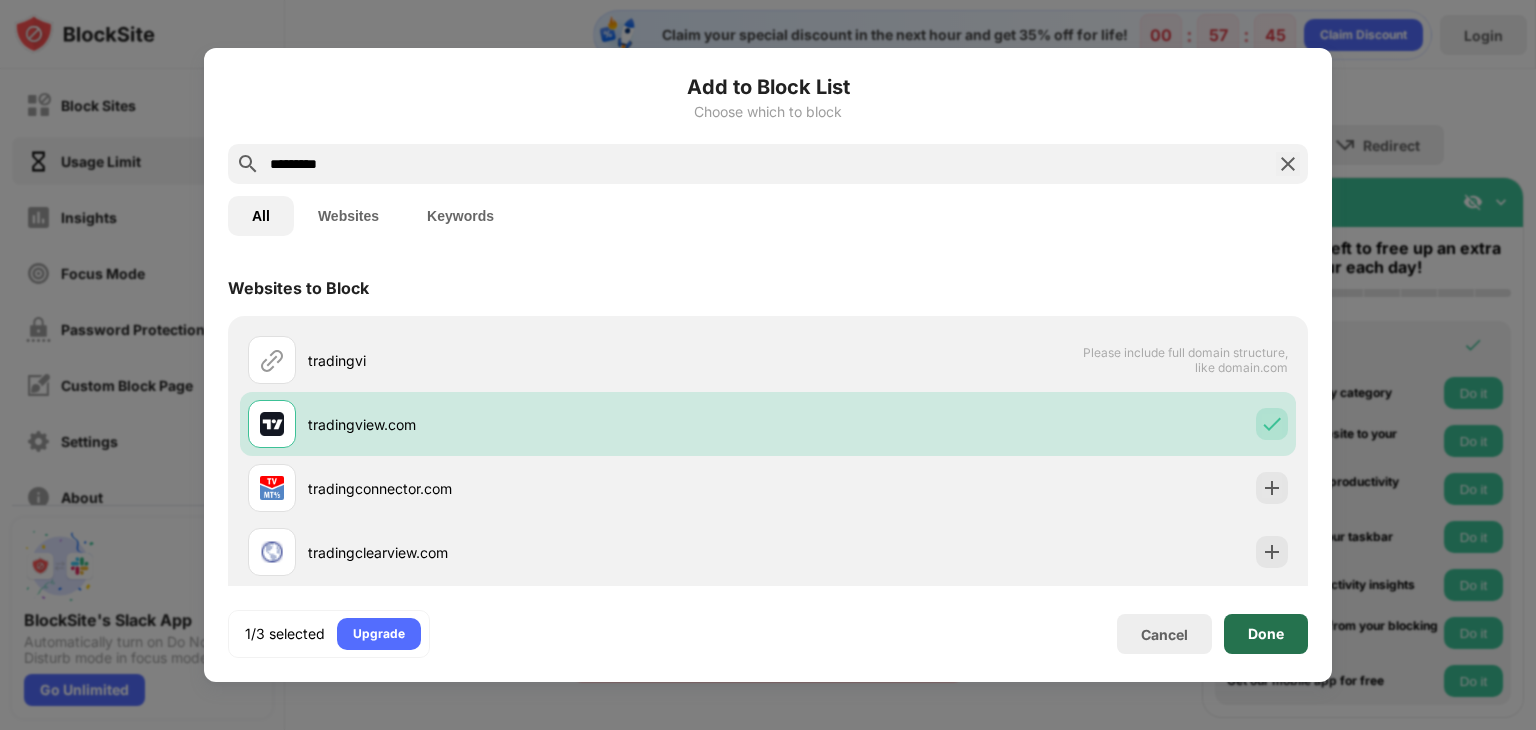 click on "Done" at bounding box center (1266, 634) 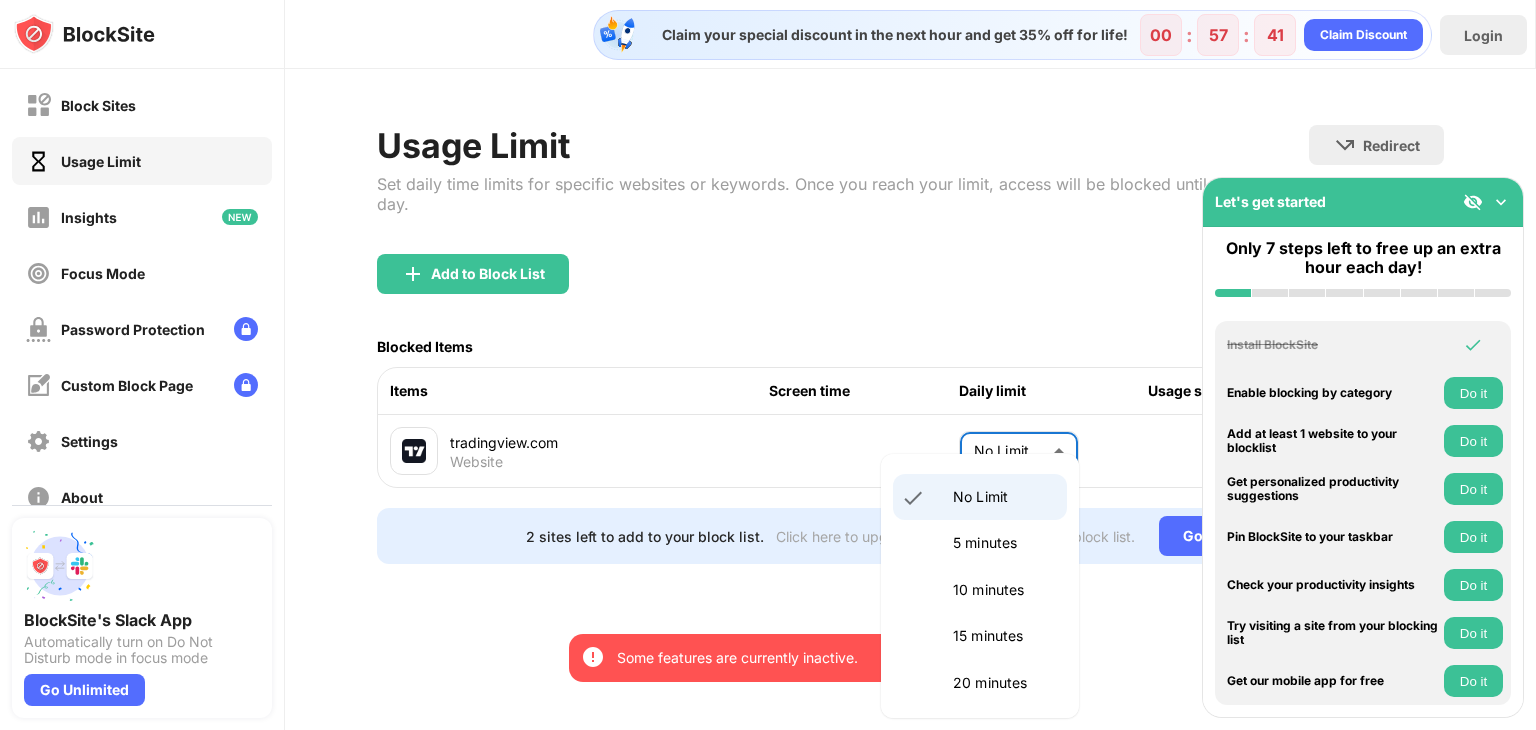 click on "By opting in, you ensure access to all the features and benefits that rely on these technologies. Some features are currently inactive. Turn On Block Sites Usage Limit Insights Focus Mode Password Protection Custom Block Page Settings About Blocking Sync with other devices Disabled BlockSite's Slack App Automatically turn on Do Not Disturb mode in focus mode Go Unlimited Let's get started Only 7 steps left to free up an extra hour each day! Install BlockSite Enable blocking by category Do it Add at least 1 website to your blocklist Do it Get personalized productivity suggestions Do it Pin BlockSite to your taskbar Do it Check your productivity insights Do it Try visiting a site from your blocking list Do it Get our mobile app for free Do it Claim your special discount in the next hour and get 35% off for life! 00 : 57 : 41 Claim Discount Login Usage Limit Set daily time limits for specific websites or keywords. Once you reach your limit, access will be blocked until the next day. Redirect Add to Block List" at bounding box center [768, 365] 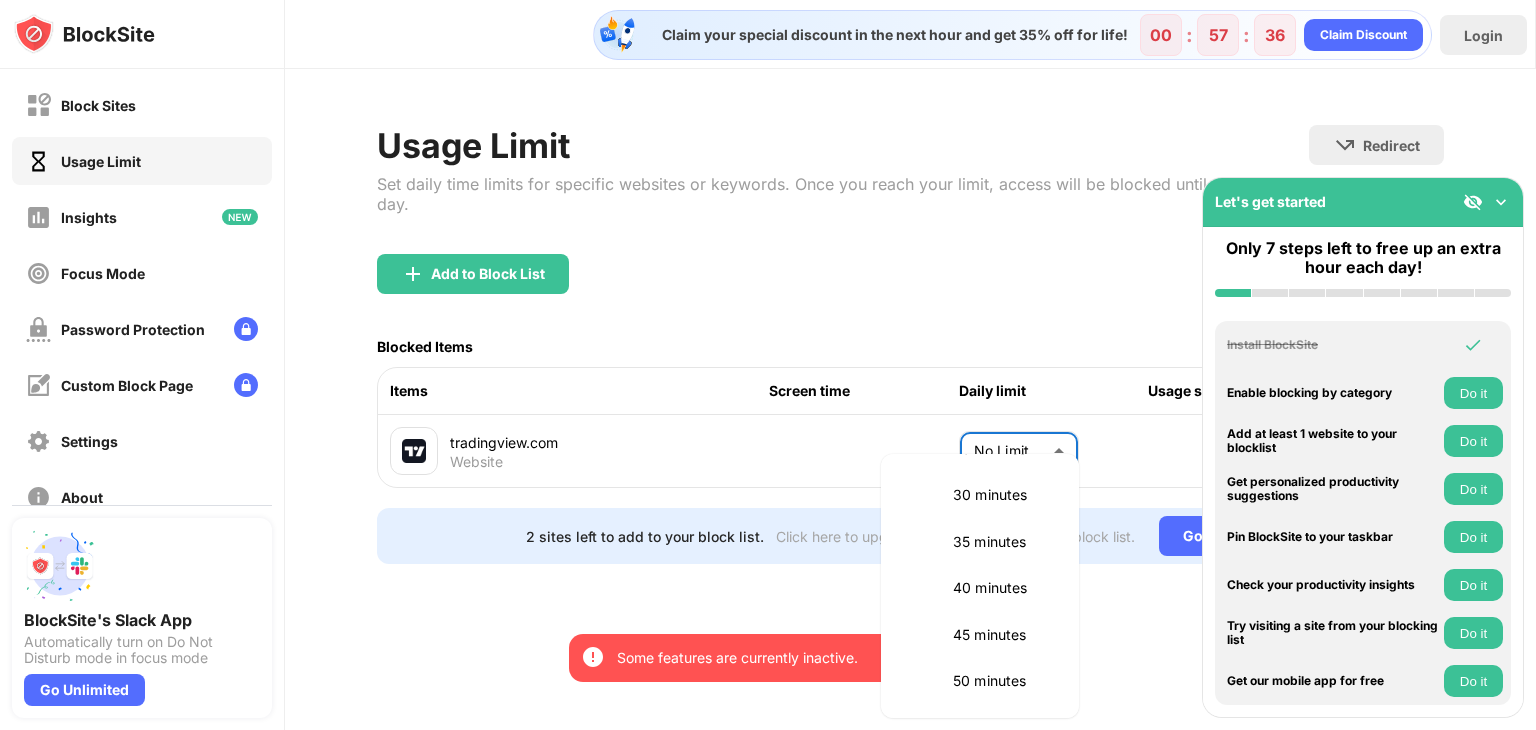scroll, scrollTop: 0, scrollLeft: 0, axis: both 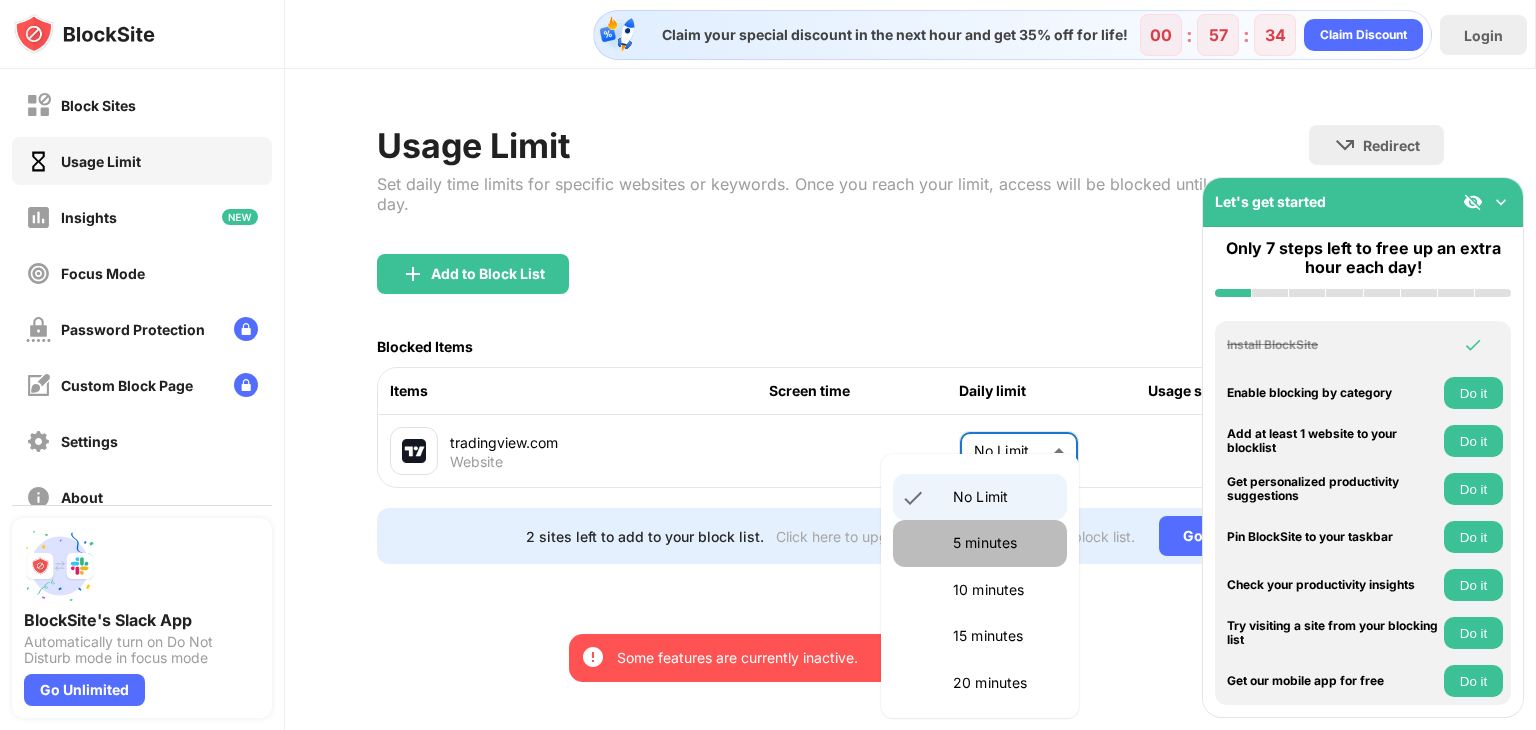 click on "5 minutes" at bounding box center (1004, 543) 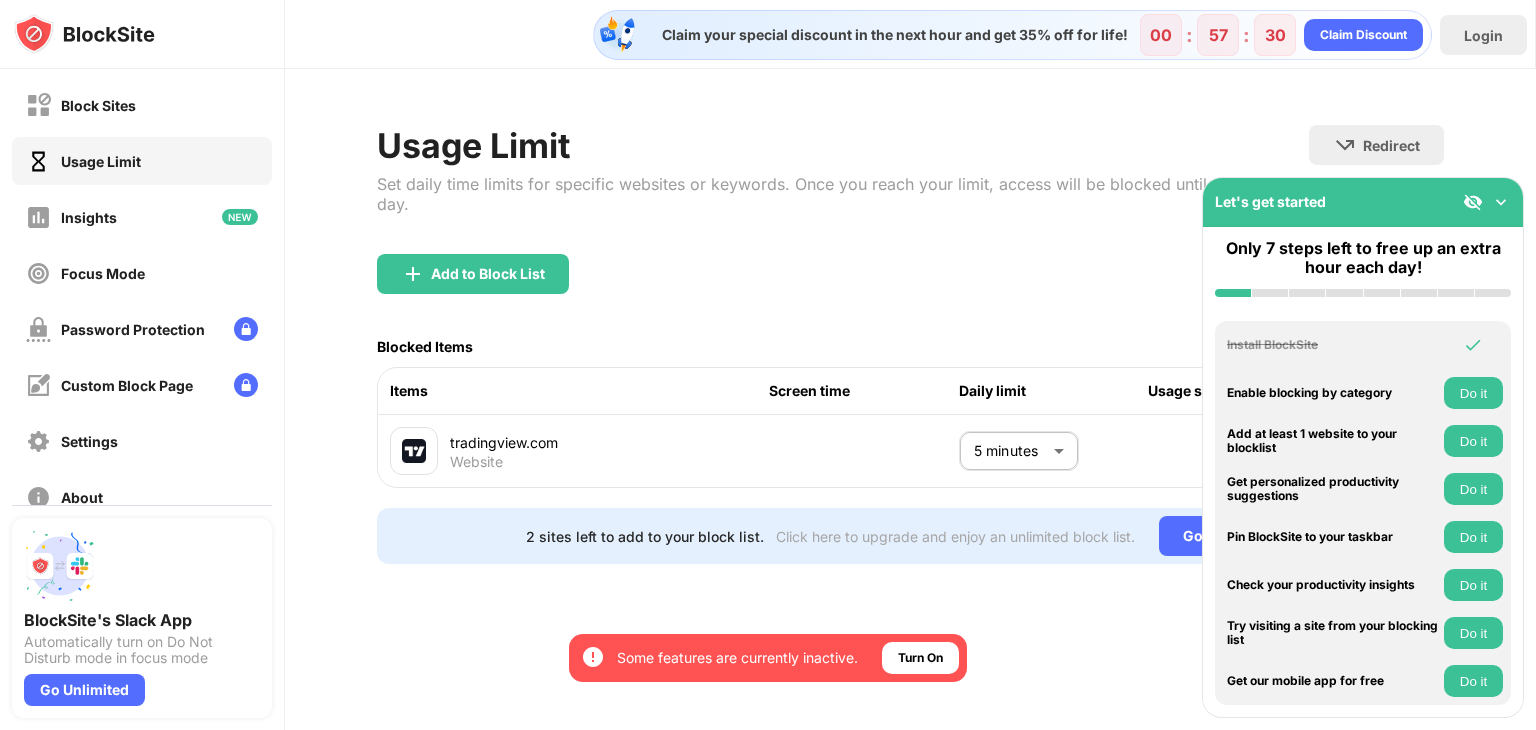 click at bounding box center [1501, 202] 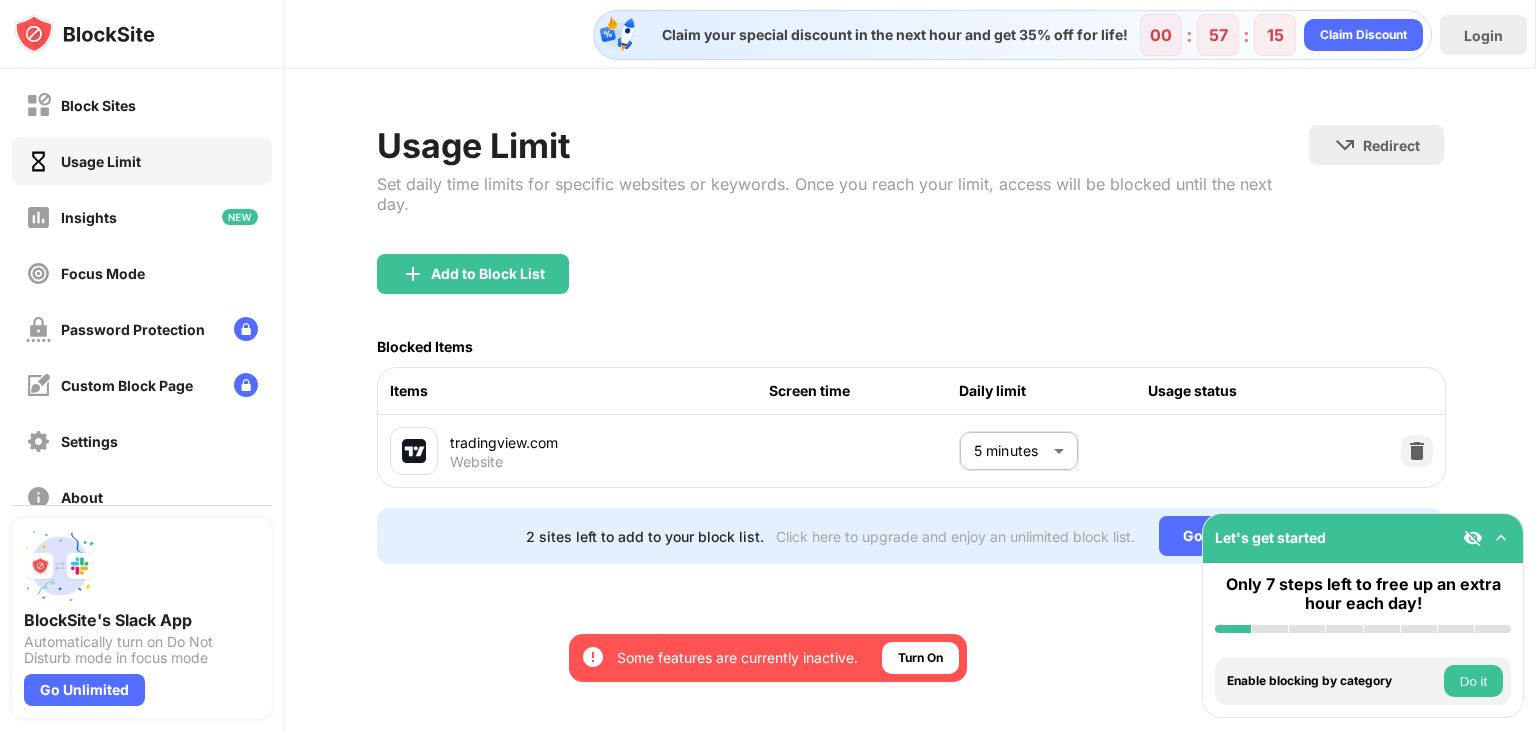 click on "Usage Limit Set daily time limits for specific websites or keywords. Once you reach your limit, access will be blocked until the next day." at bounding box center [843, 189] 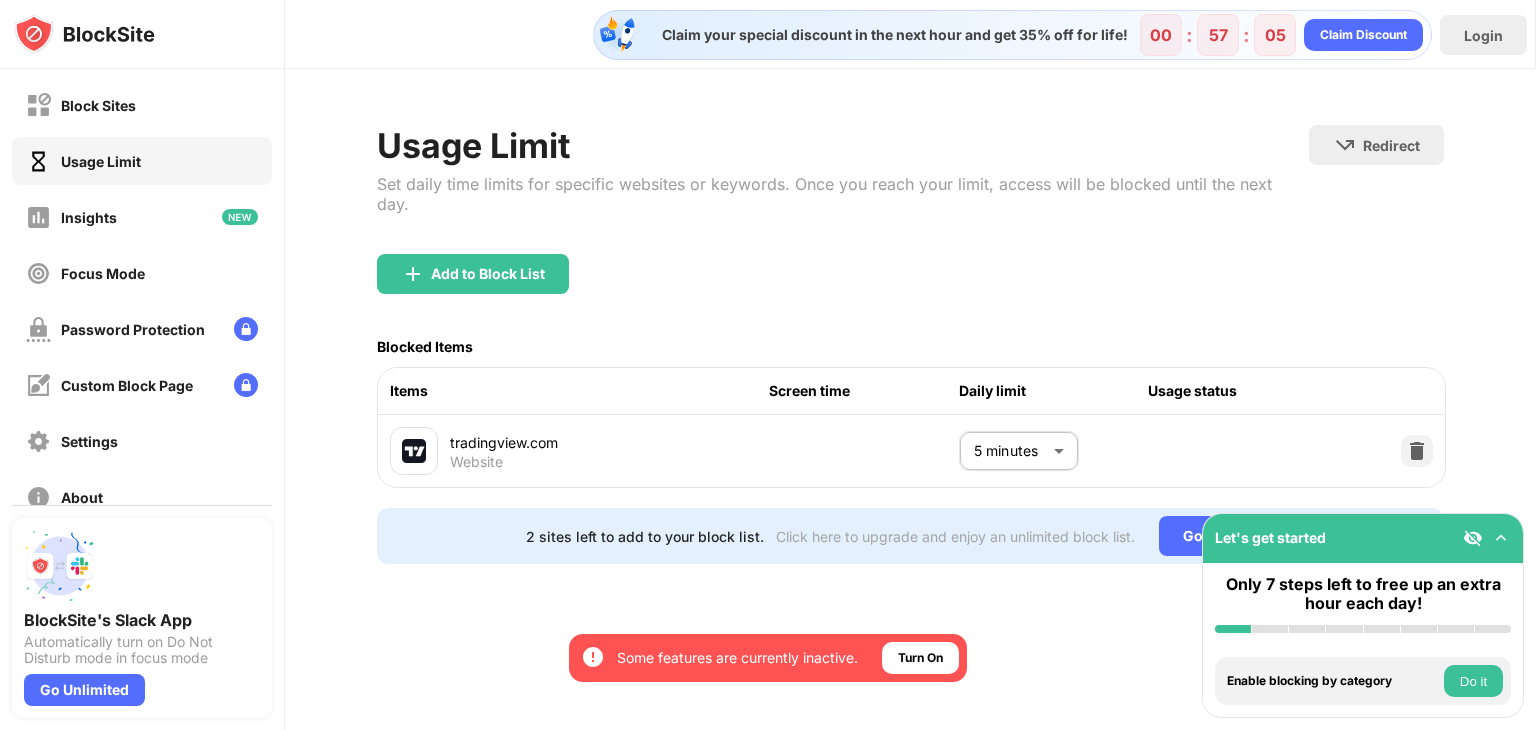 drag, startPoint x: 1535, startPoint y: 201, endPoint x: 1535, endPoint y: 327, distance: 126 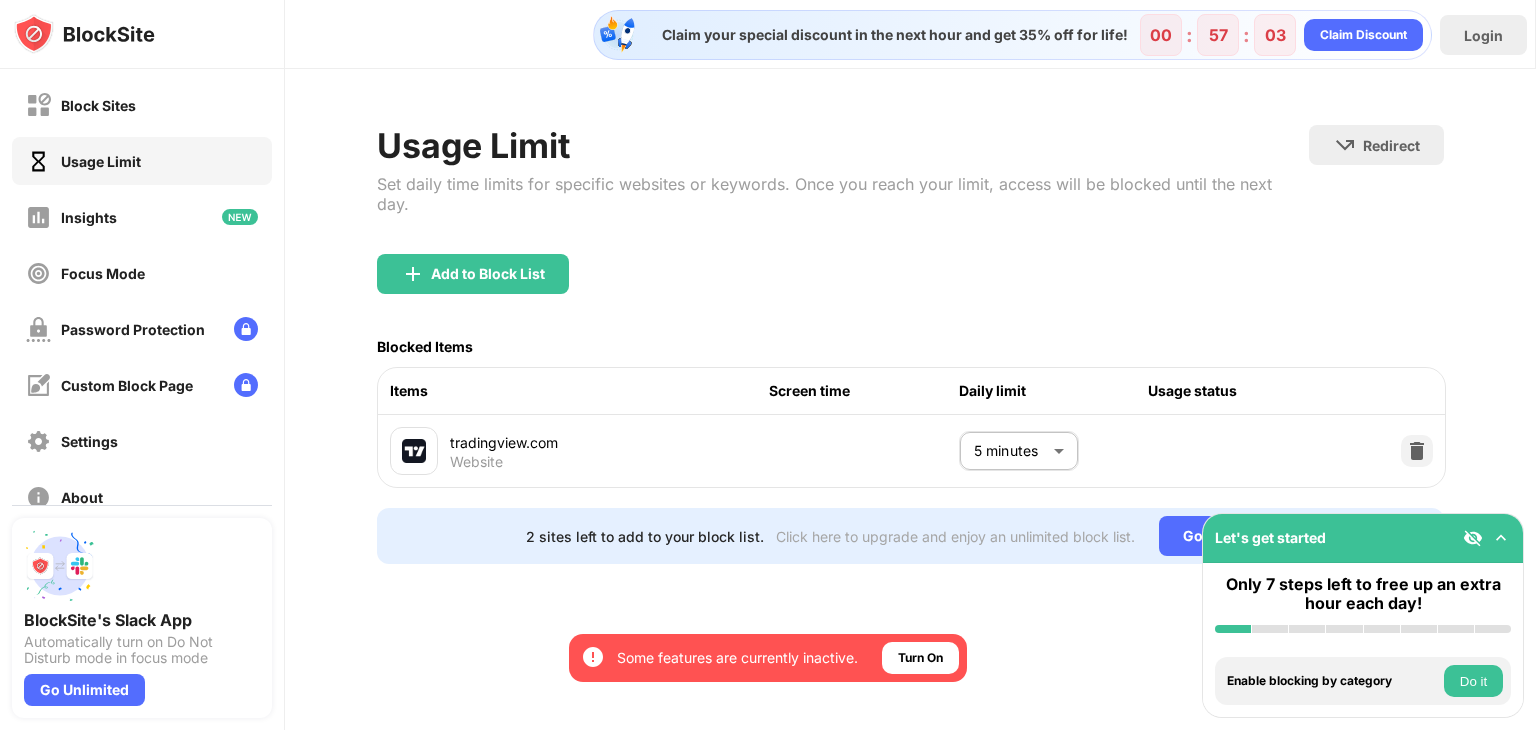 click on "Add to Block List" at bounding box center [910, 290] 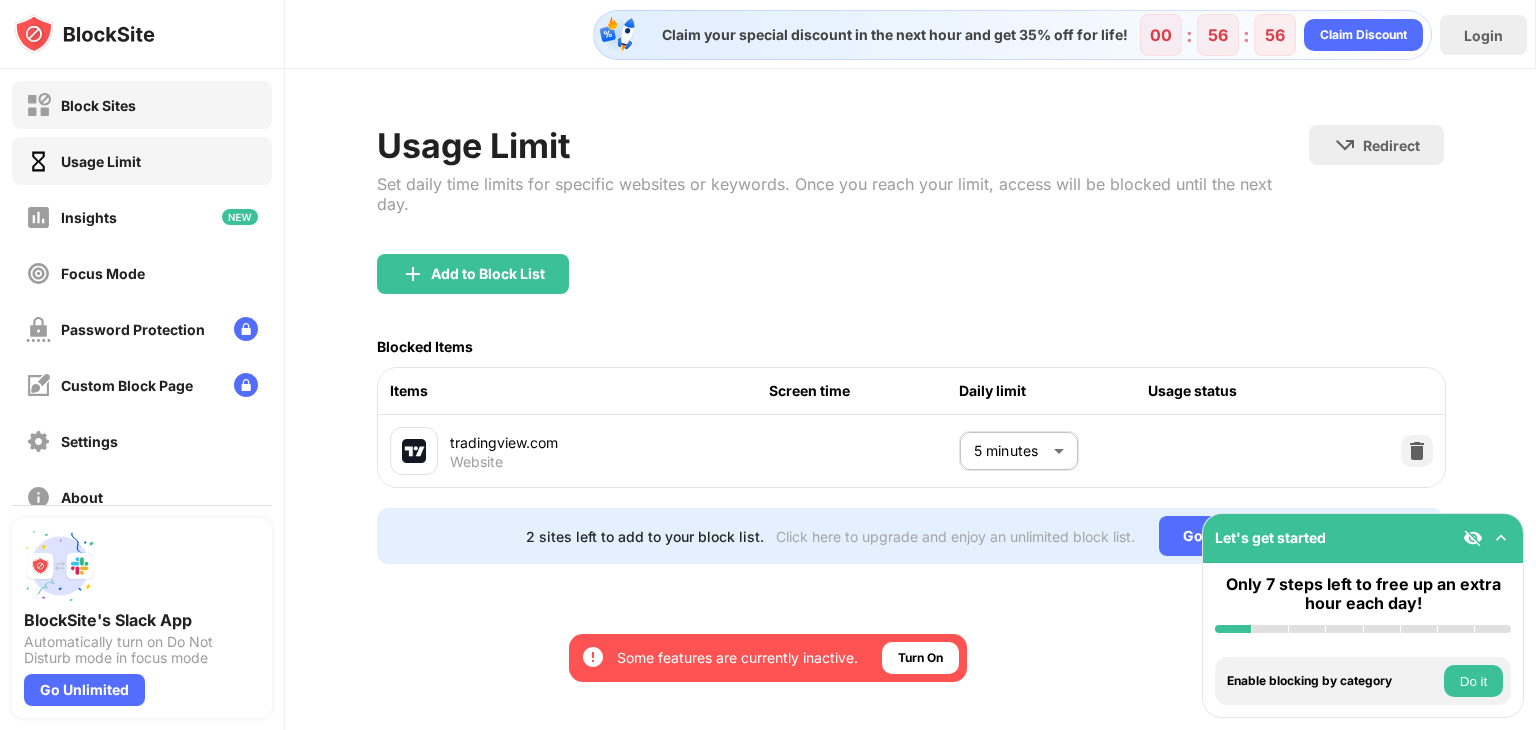 click on "Block Sites" at bounding box center (142, 105) 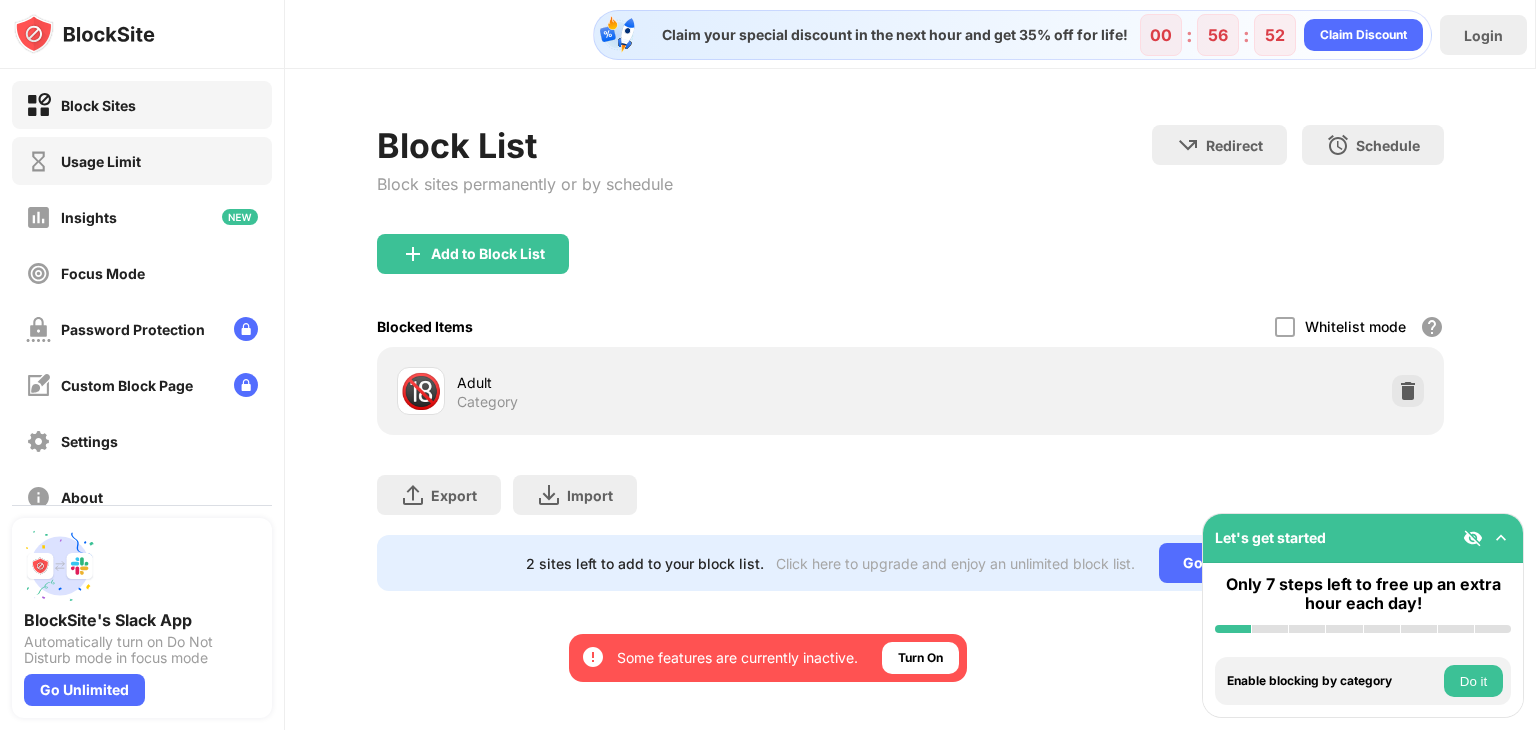 click on "Usage Limit" at bounding box center [101, 161] 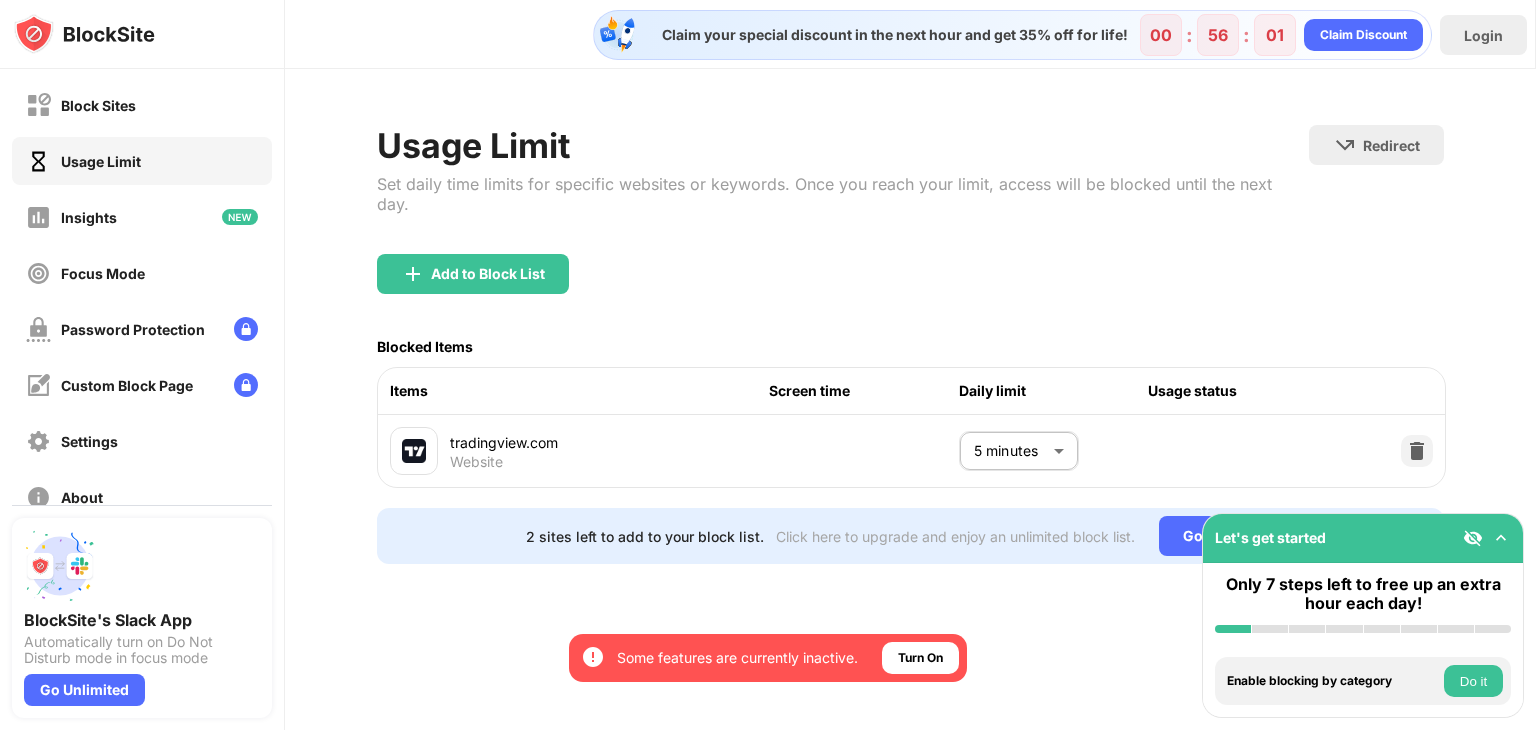 drag, startPoint x: 1514, startPoint y: 1, endPoint x: 411, endPoint y: 681, distance: 1295.7657 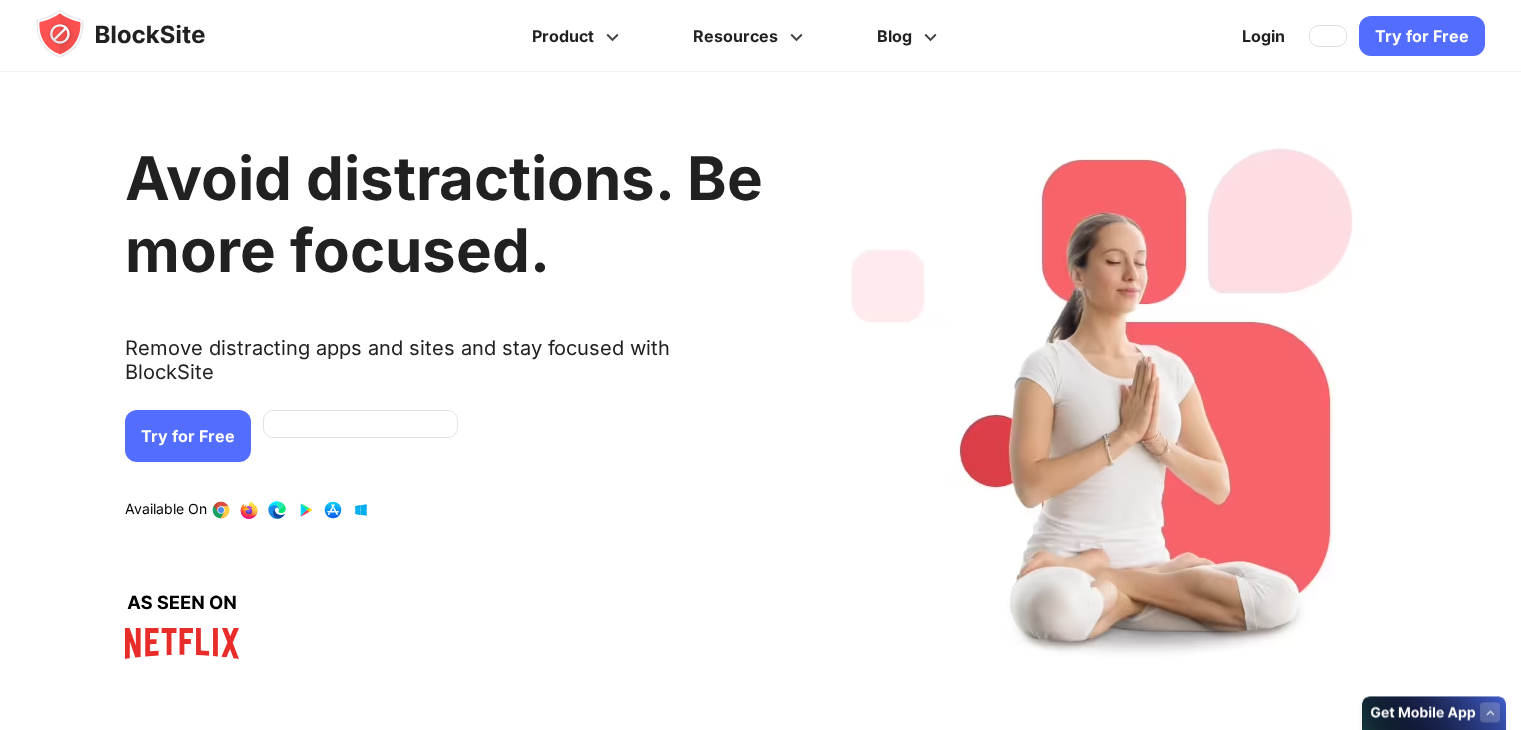 scroll, scrollTop: 0, scrollLeft: 0, axis: both 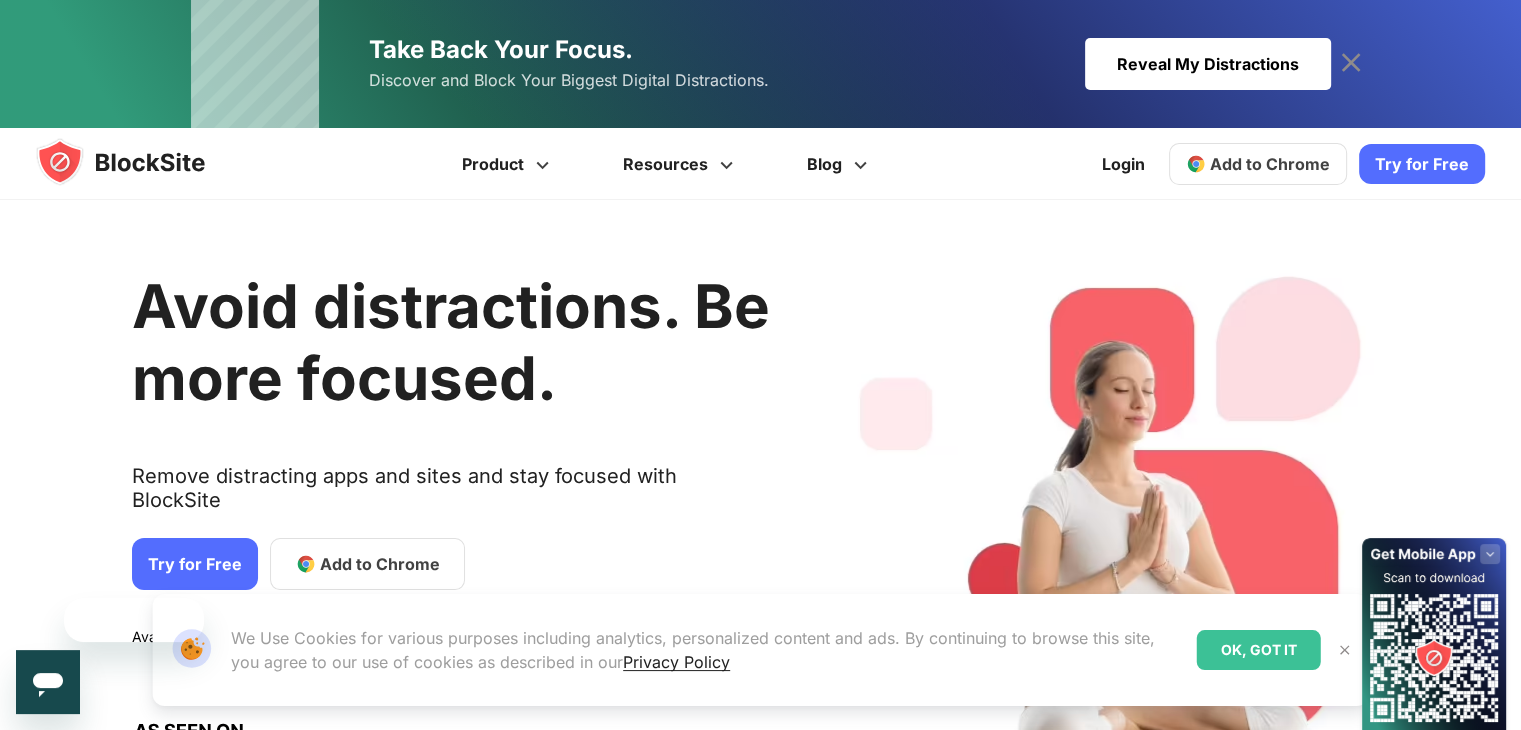 click on "Add to Chrome" at bounding box center (1270, 164) 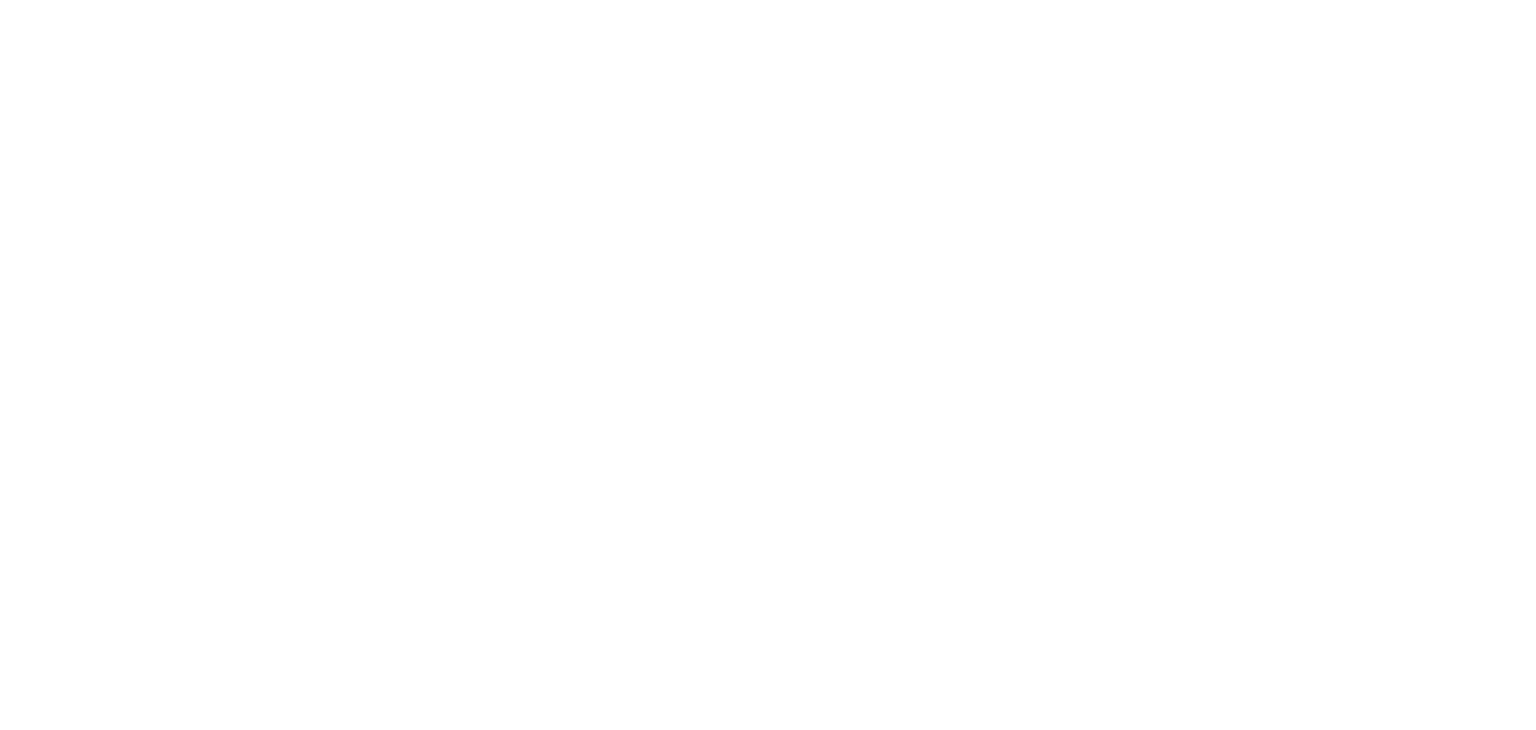 scroll, scrollTop: 0, scrollLeft: 0, axis: both 